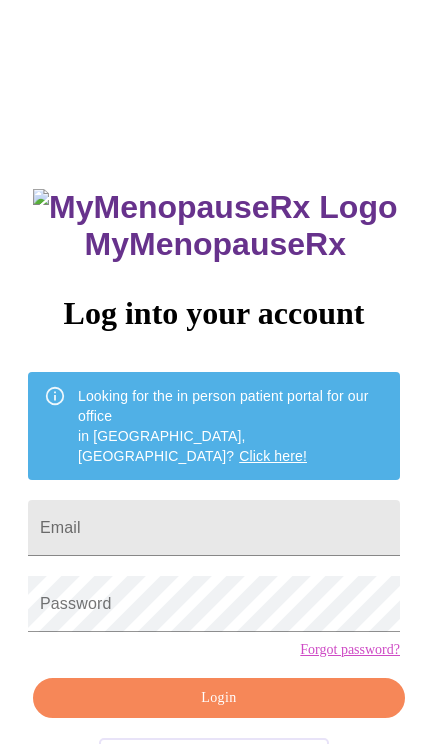 scroll, scrollTop: 0, scrollLeft: 0, axis: both 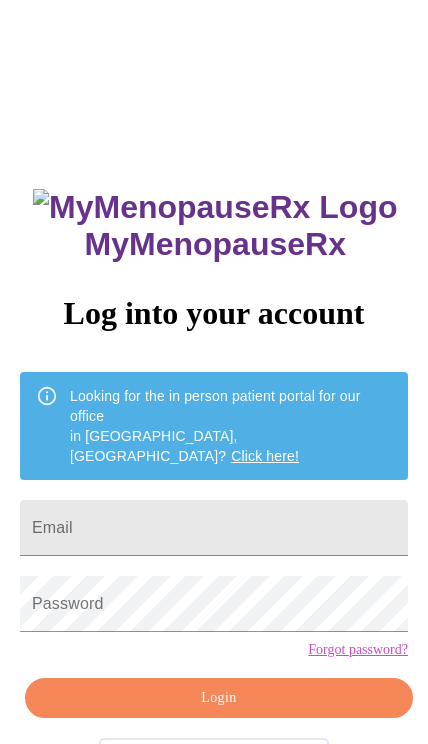 click on "Email" at bounding box center (214, 528) 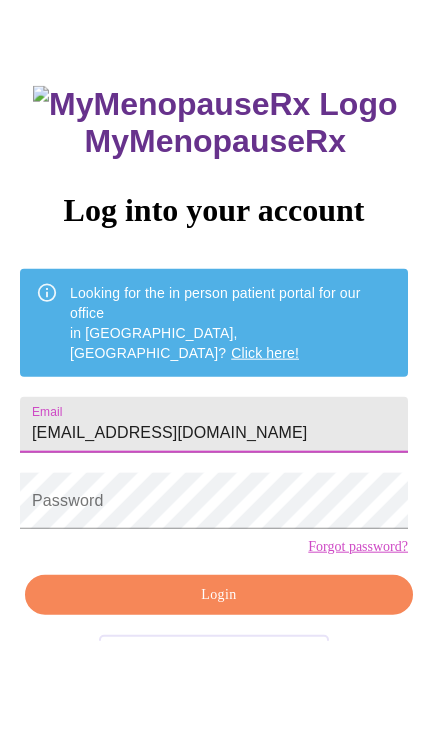 type on "[EMAIL_ADDRESS][DOMAIN_NAME]" 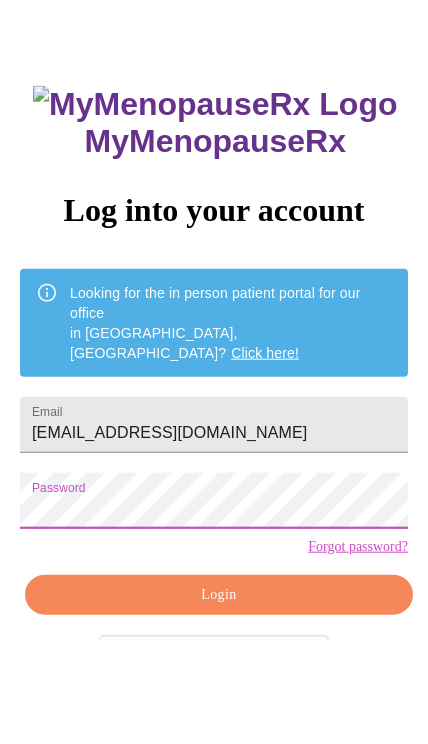 scroll, scrollTop: 40, scrollLeft: 0, axis: vertical 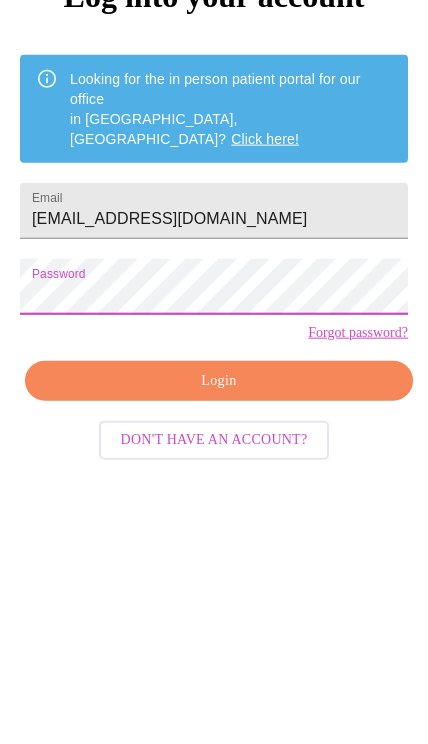 click on "Login" at bounding box center (219, 658) 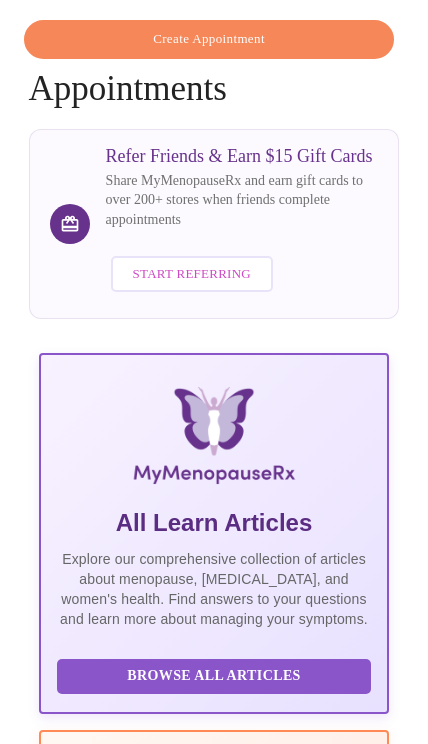 scroll, scrollTop: 0, scrollLeft: 0, axis: both 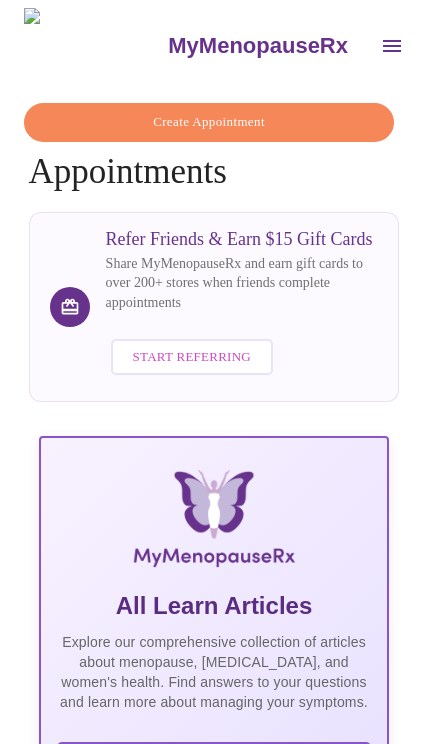 click at bounding box center (392, 46) 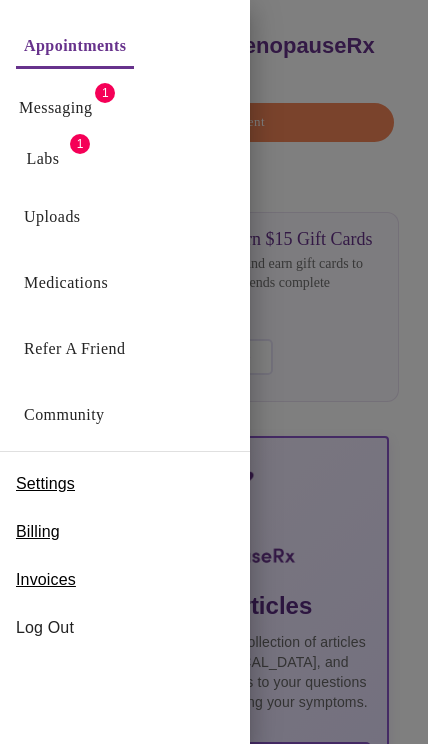click on "Messaging 1" at bounding box center (125, 102) 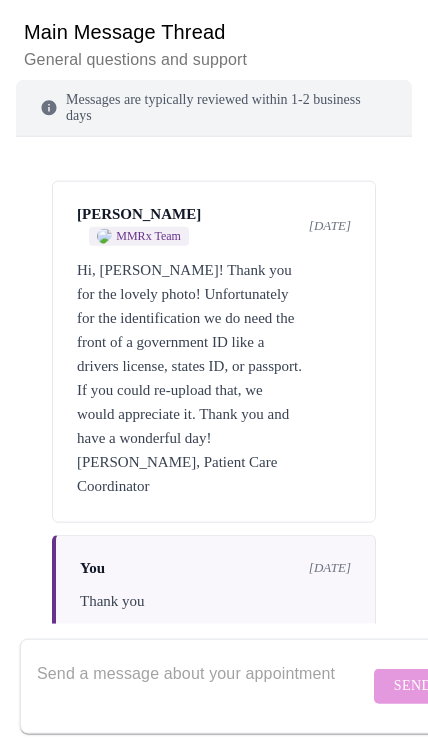 scroll, scrollTop: 249, scrollLeft: 0, axis: vertical 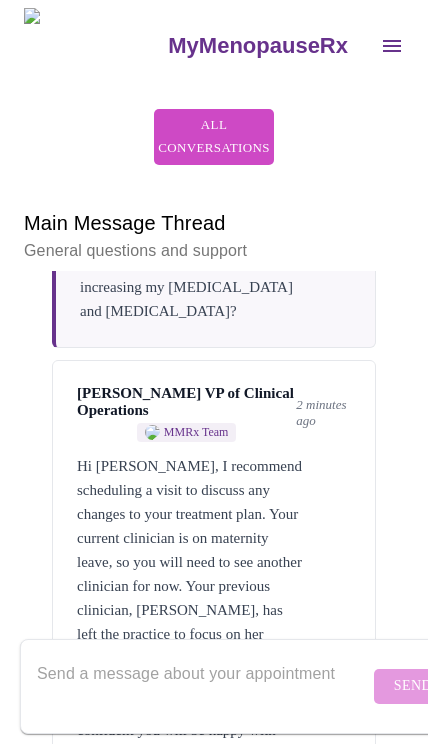 click at bounding box center [392, 46] 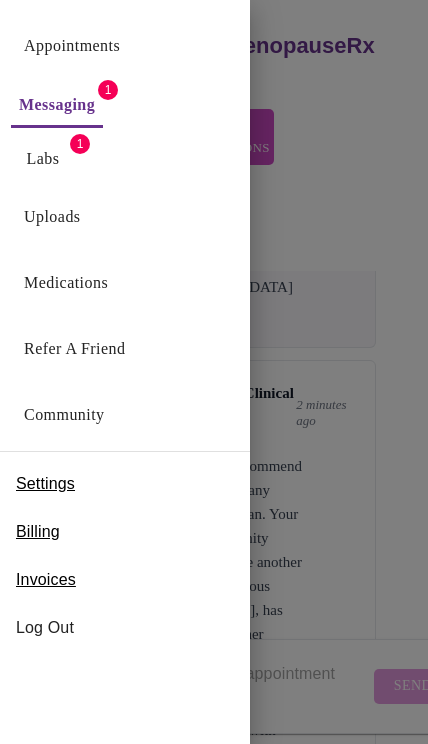 click at bounding box center [214, 372] 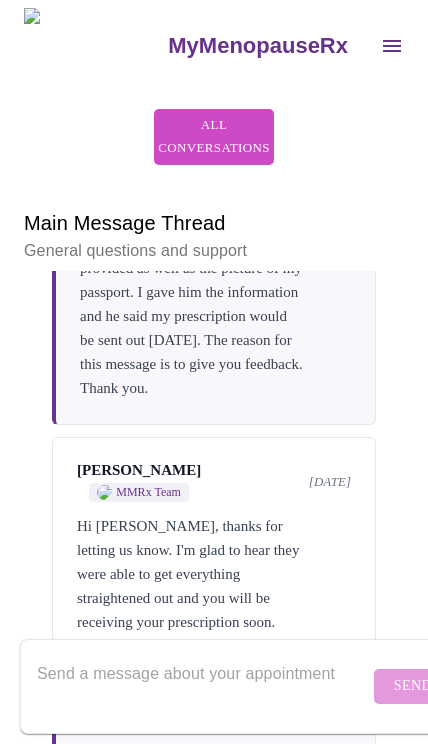 click 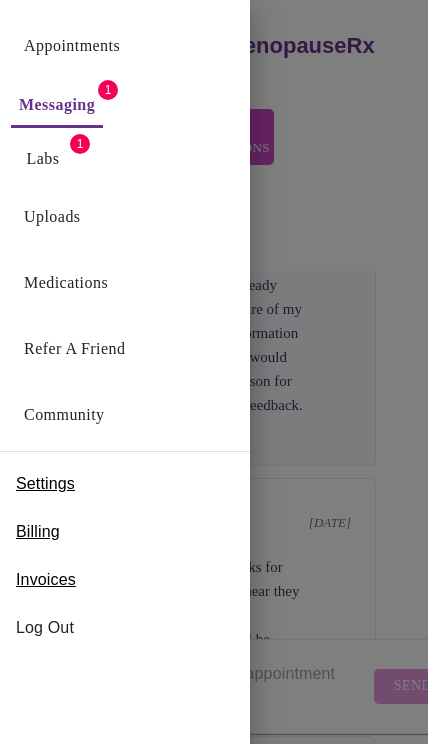 scroll, scrollTop: 8973, scrollLeft: 212, axis: both 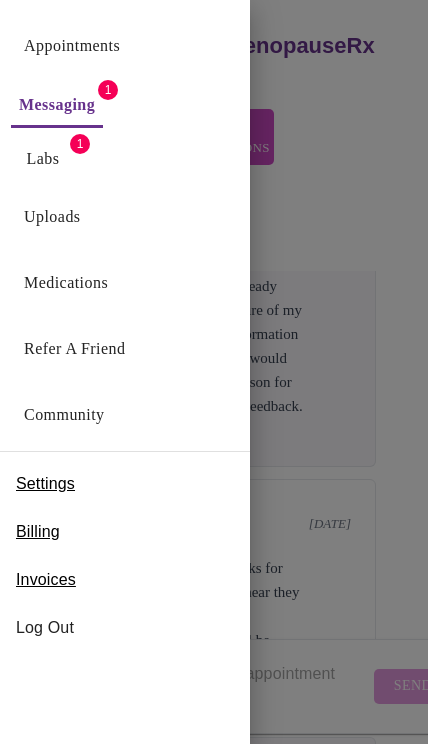 click on "Appointments" at bounding box center (72, 46) 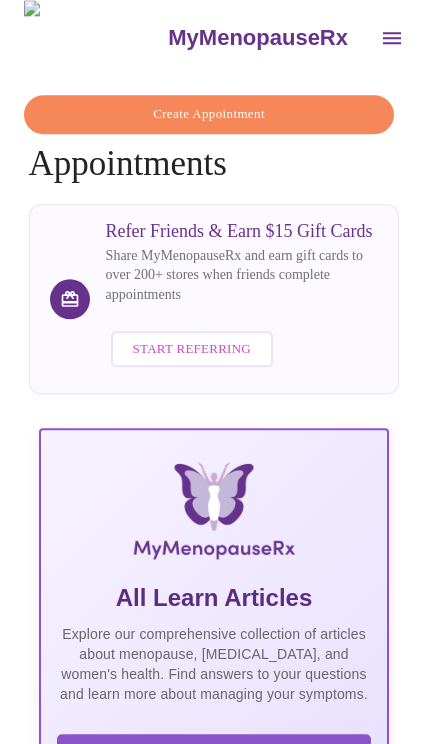 scroll, scrollTop: 0, scrollLeft: 0, axis: both 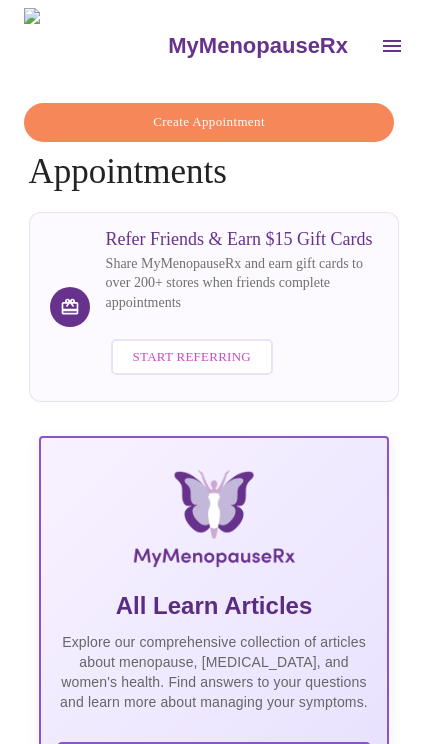 click on "Create Appointment" at bounding box center (209, 122) 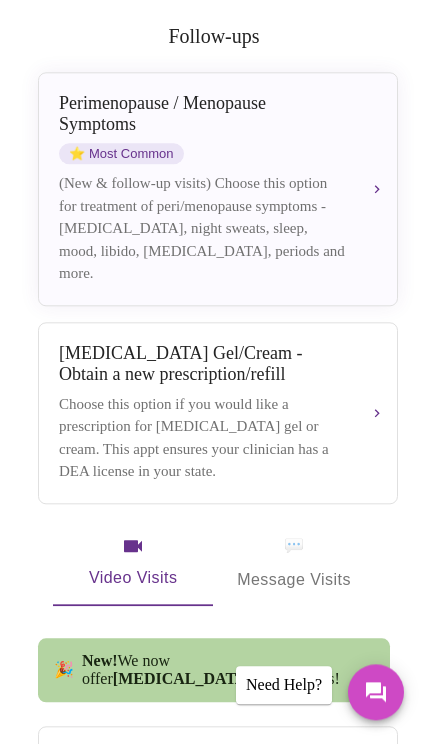 scroll, scrollTop: 330, scrollLeft: 0, axis: vertical 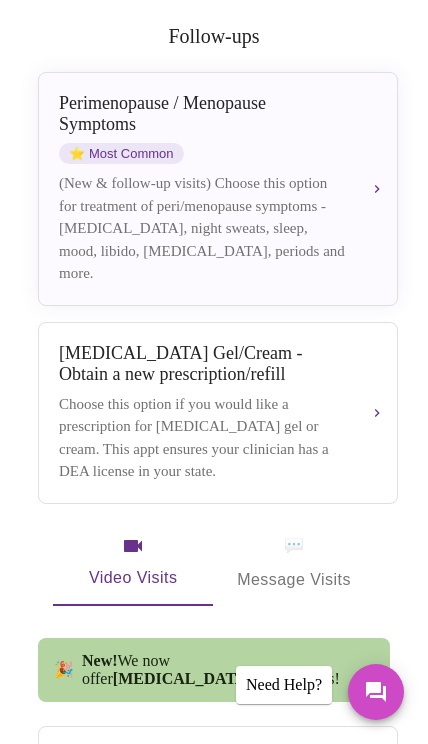 click on "(New & follow-up visits) Choose this option for treatment of peri/menopause symptoms - [MEDICAL_DATA], night sweats, sleep, mood, libido, [MEDICAL_DATA], periods and more." at bounding box center [202, 228] 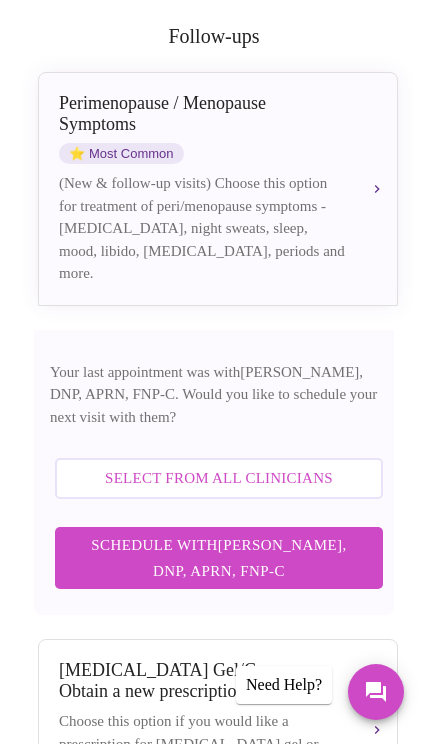 click on "Select from All Clinicians" at bounding box center (219, 478) 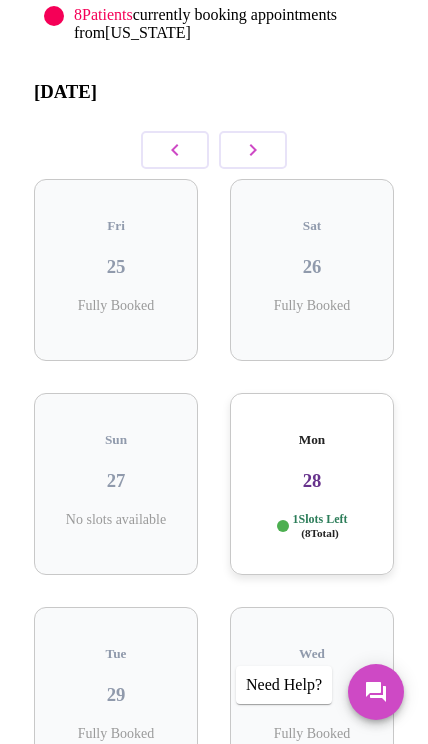 click on "Mon 28 1  Slots Left ( 8  Total)" at bounding box center [312, 484] 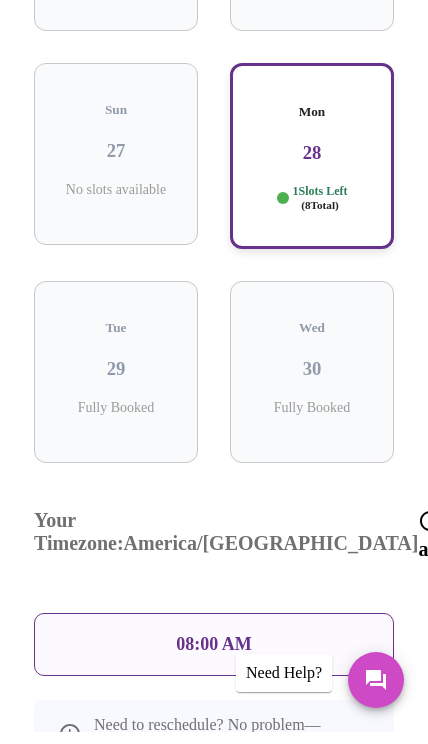 scroll, scrollTop: 648, scrollLeft: 0, axis: vertical 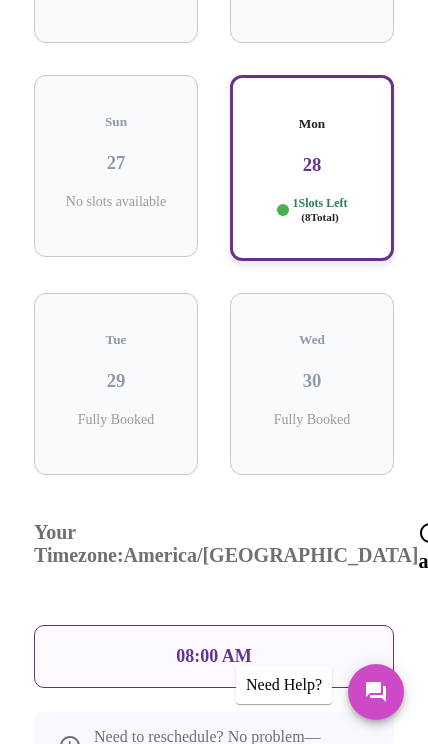click on "08:00 AM" at bounding box center (214, 656) 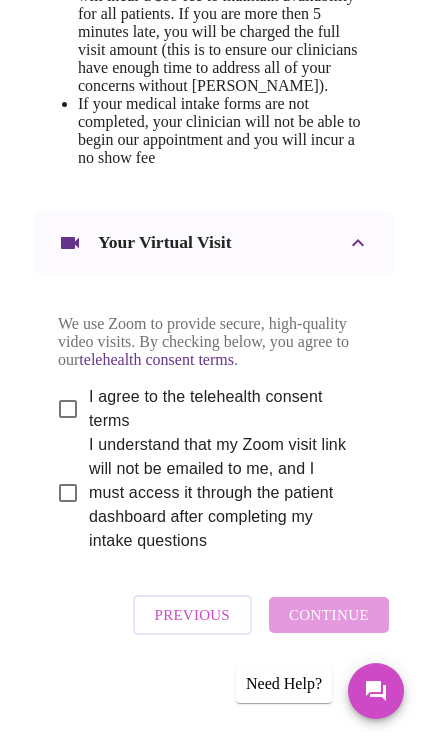 scroll, scrollTop: 1362, scrollLeft: 0, axis: vertical 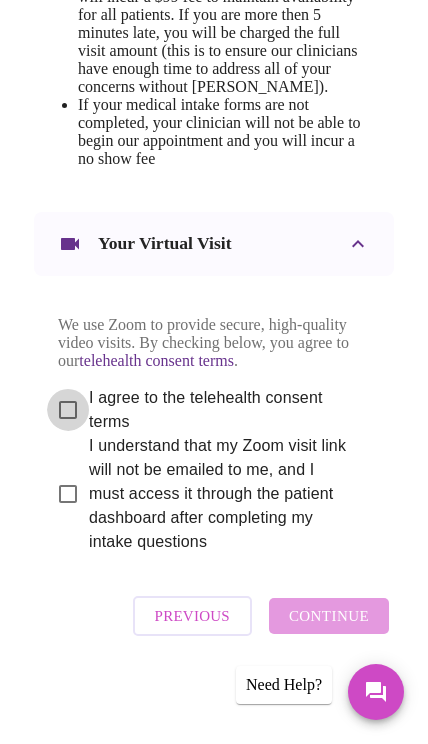 click on "I agree to the telehealth consent terms" at bounding box center (68, 410) 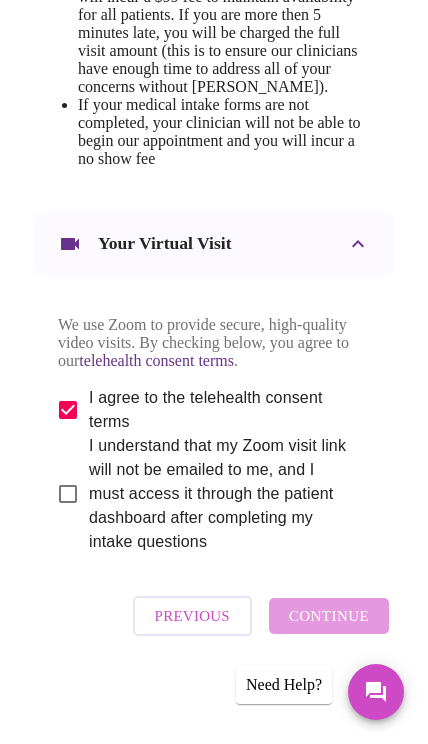click on "I understand that my Zoom visit link will not be emailed to me, and I must access it through the patient dashboard after completing my intake questions" at bounding box center [68, 494] 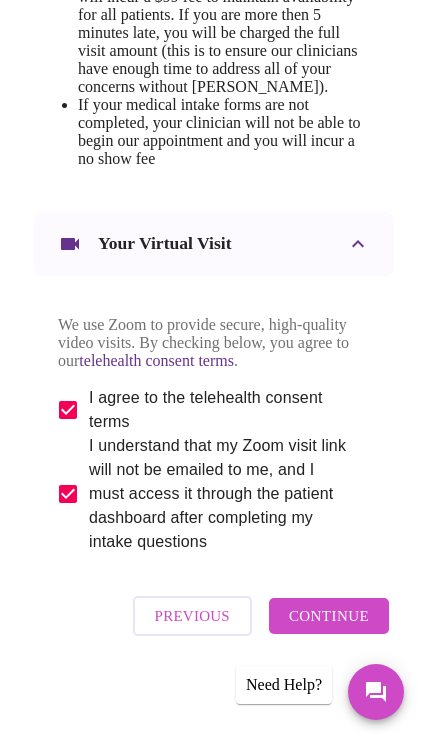 click on "Continue" at bounding box center [329, 616] 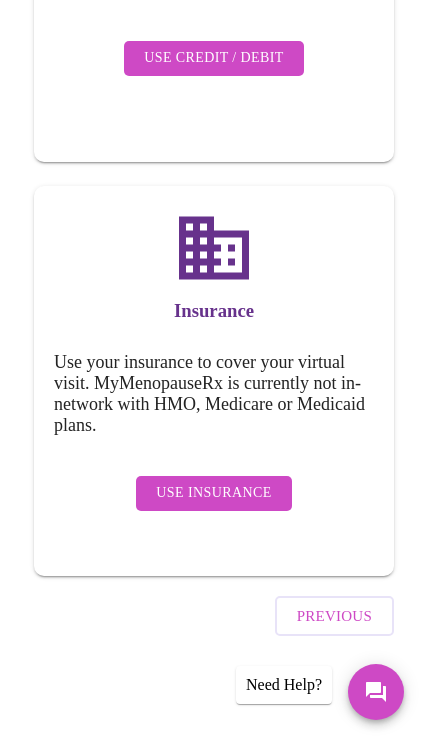 scroll, scrollTop: 394, scrollLeft: 0, axis: vertical 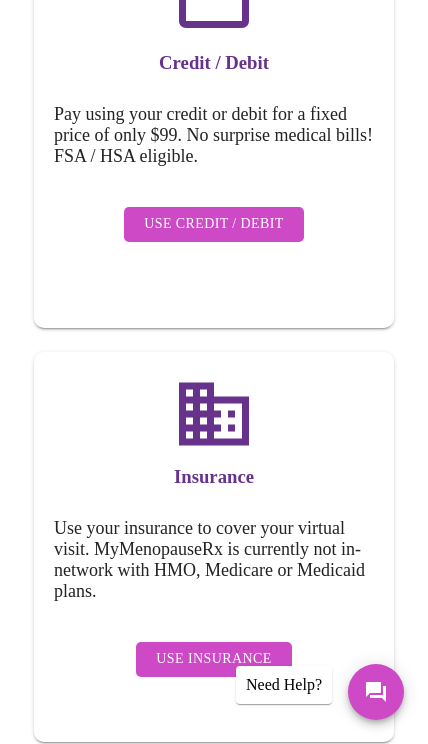 click on "Use Credit / Debit" at bounding box center [214, 224] 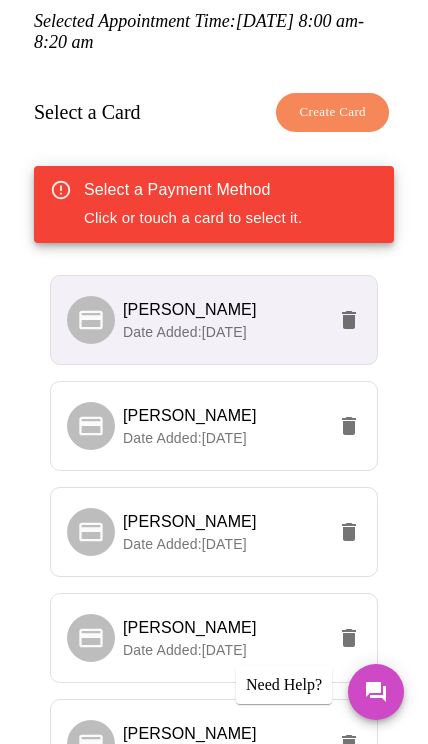 scroll, scrollTop: 0, scrollLeft: 0, axis: both 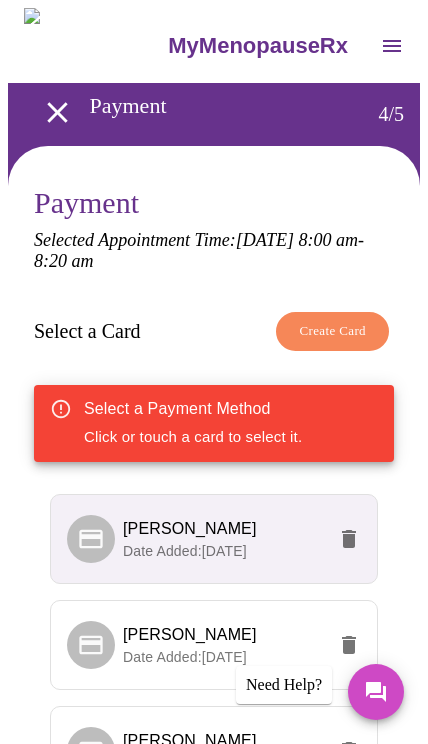 click on "Create Card" at bounding box center [332, 331] 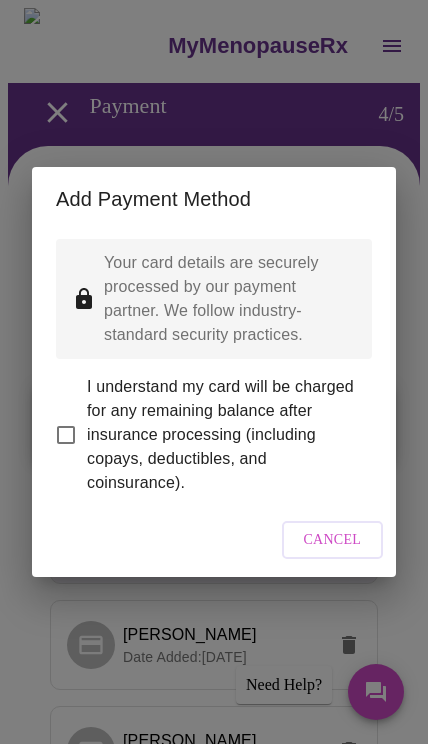 click on "I understand my card will be charged for any remaining balance after insurance processing (including copays, deductibles, and coinsurance)." at bounding box center (66, 435) 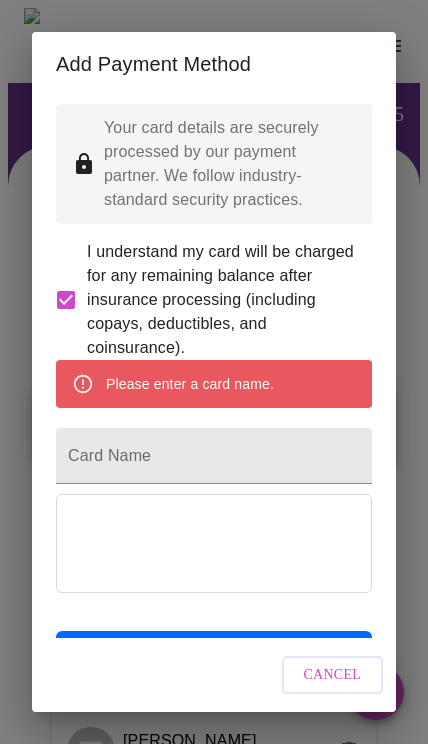 click on "Card Name" at bounding box center [214, 456] 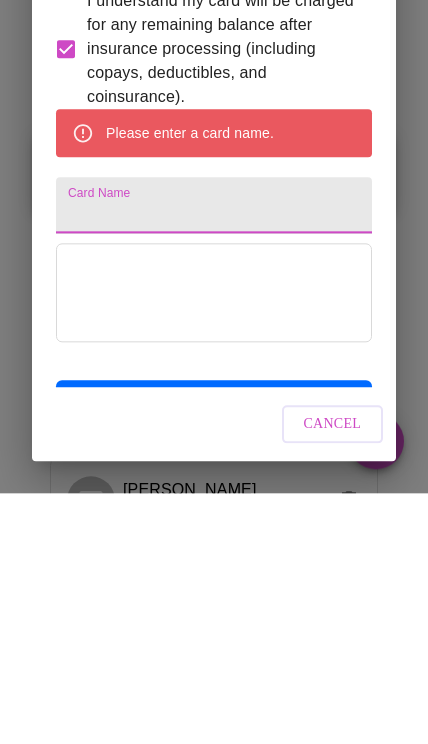 type on "[PERSON_NAME]" 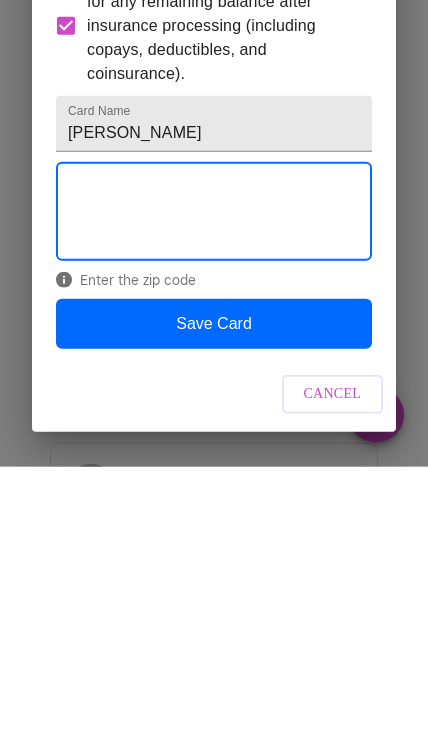 scroll, scrollTop: 687, scrollLeft: 0, axis: vertical 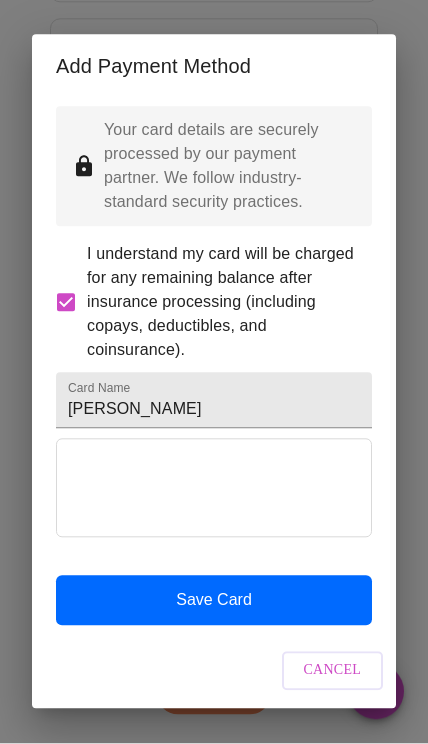 click on "Save Card" at bounding box center (214, 601) 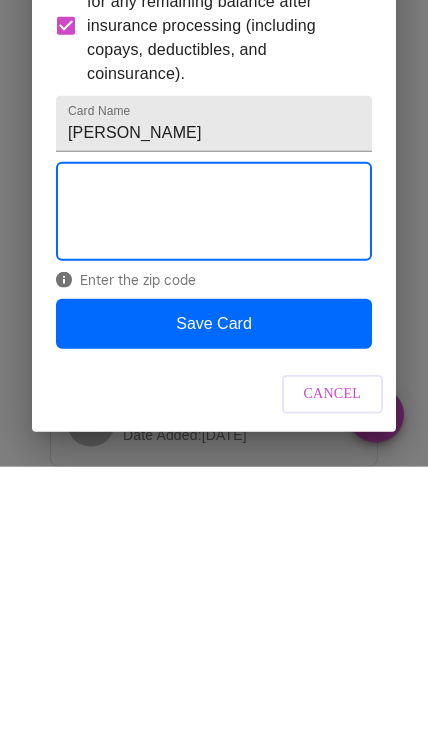 scroll, scrollTop: 646, scrollLeft: 0, axis: vertical 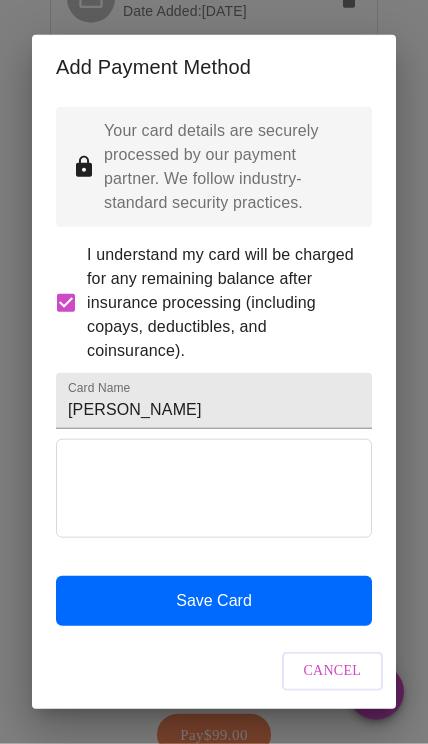 click on "Save Card" at bounding box center [214, 601] 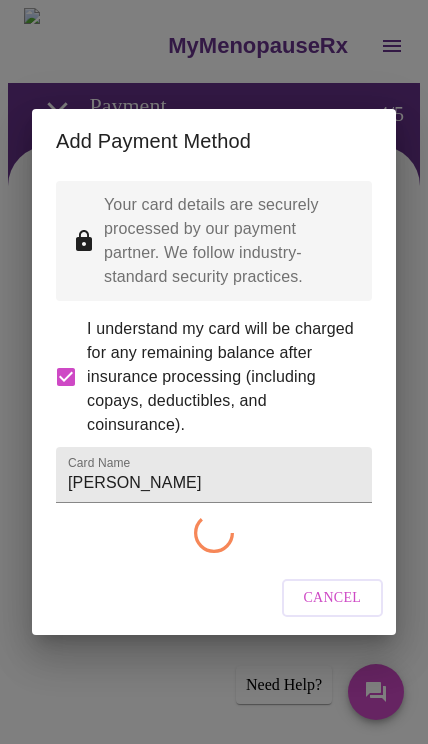 scroll, scrollTop: 0, scrollLeft: 0, axis: both 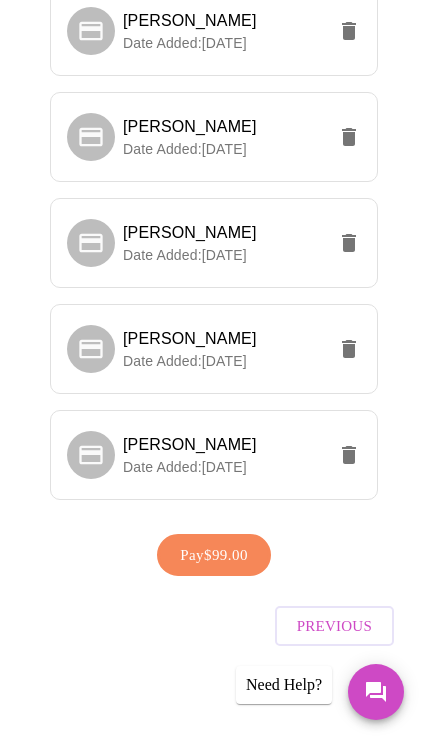 click on "Pay  $99.00" at bounding box center [214, 555] 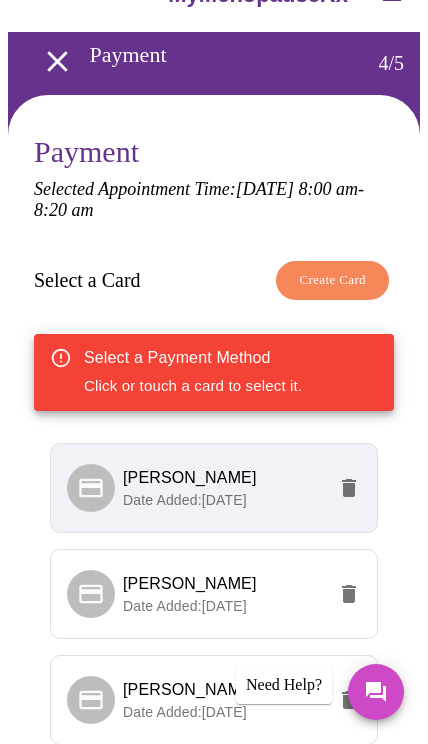 scroll, scrollTop: 0, scrollLeft: 0, axis: both 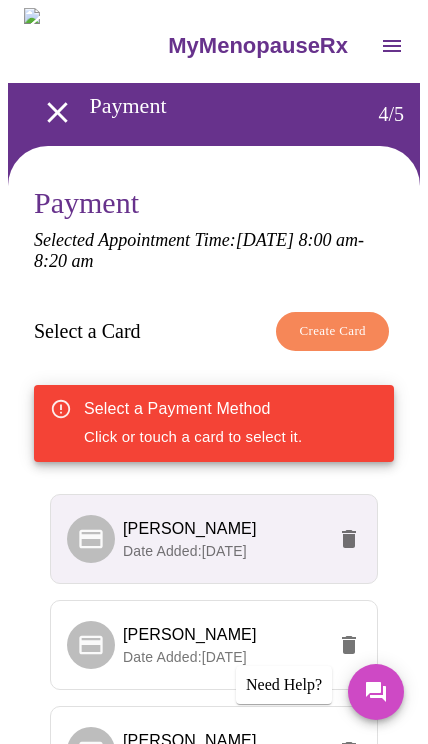 click on "Create Card" at bounding box center [332, 331] 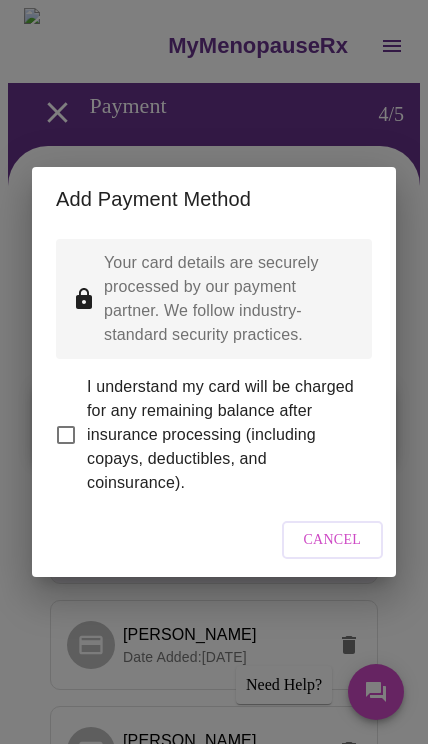 click on "I understand my card will be charged for any remaining balance after insurance processing (including copays, deductibles, and coinsurance)." at bounding box center [66, 435] 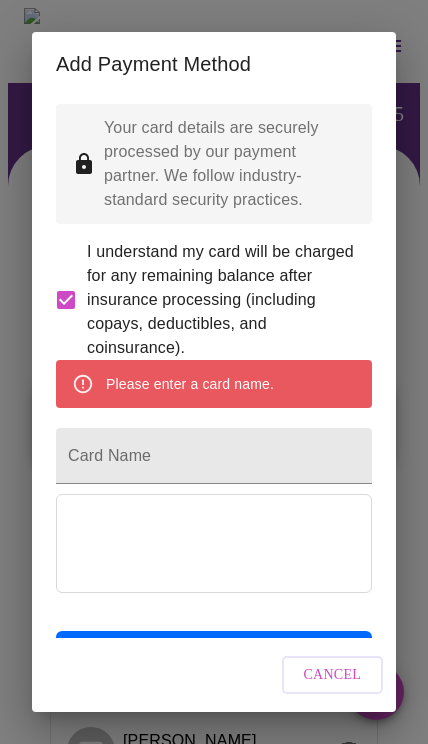 click on "Card Name" at bounding box center (214, 456) 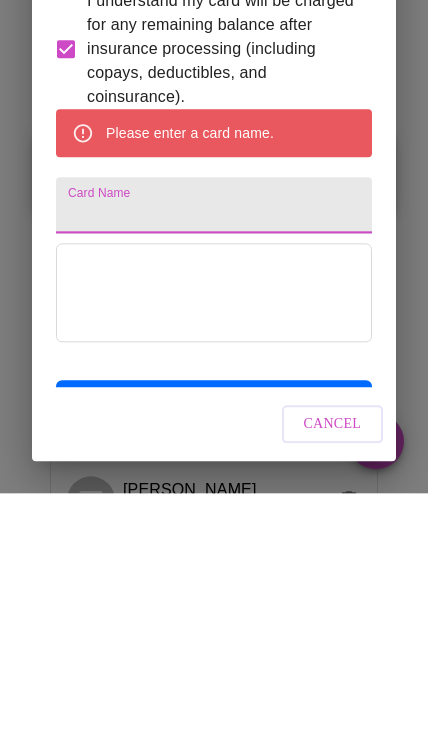 type on "[PERSON_NAME]" 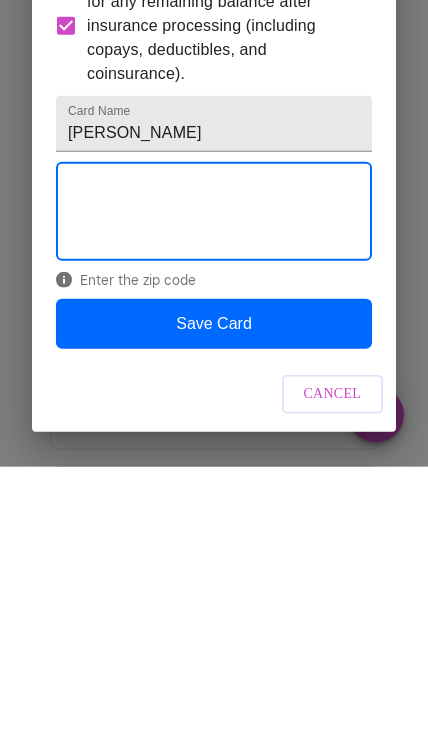 scroll, scrollTop: 664, scrollLeft: 0, axis: vertical 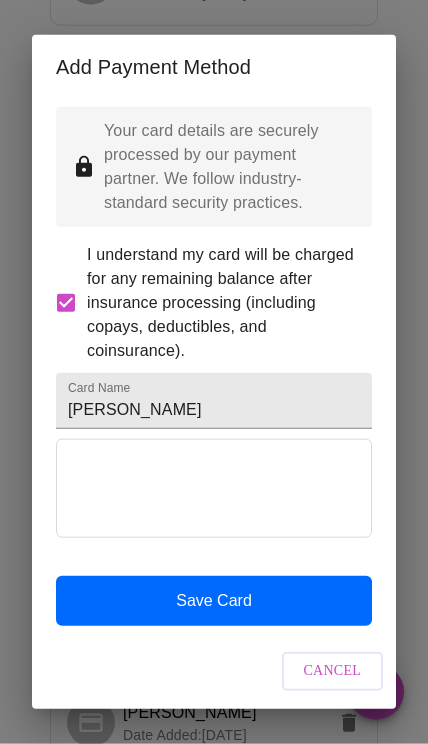 click on "Save Card" at bounding box center (214, 601) 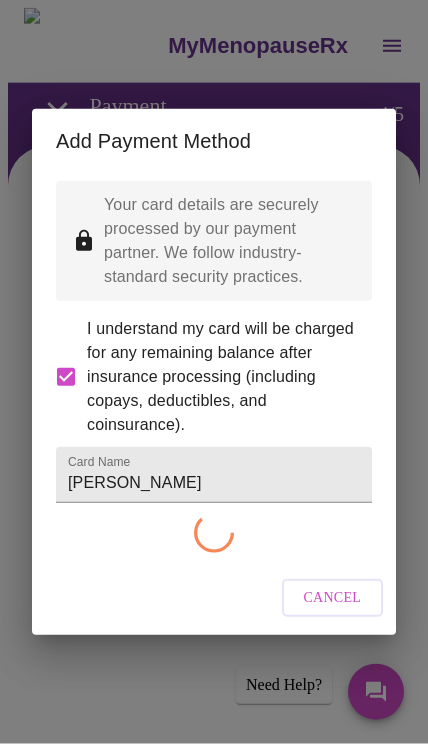 scroll, scrollTop: 0, scrollLeft: 0, axis: both 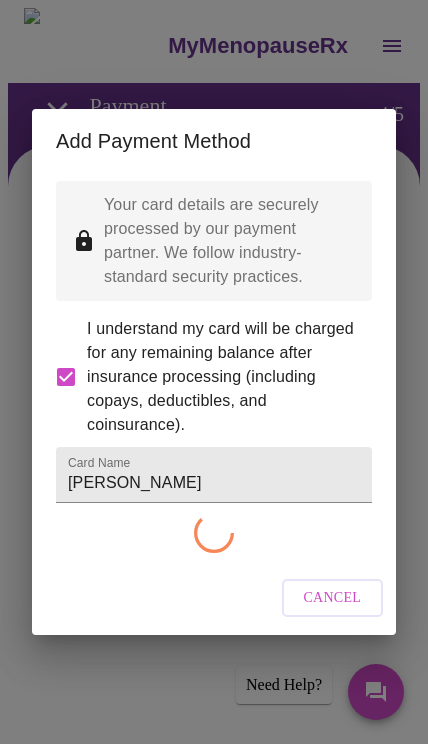 checkbox on "false" 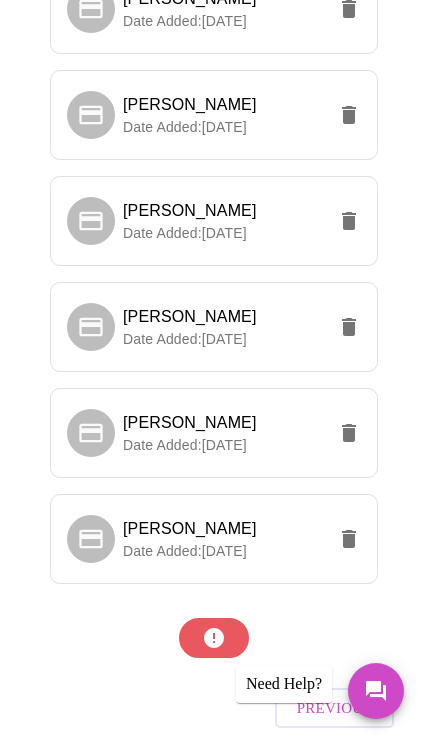 scroll, scrollTop: 953, scrollLeft: 0, axis: vertical 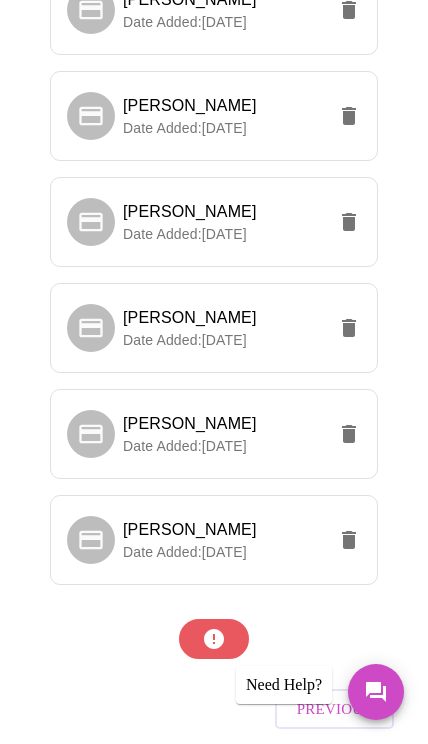 click at bounding box center (214, 639) 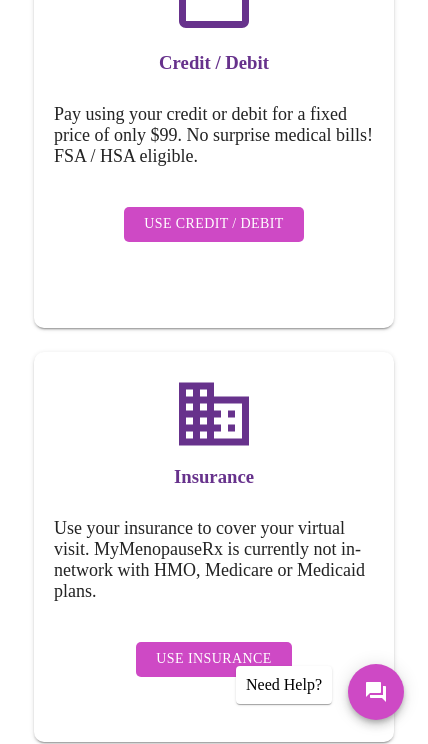 click on "Use Credit / Debit" at bounding box center (214, 224) 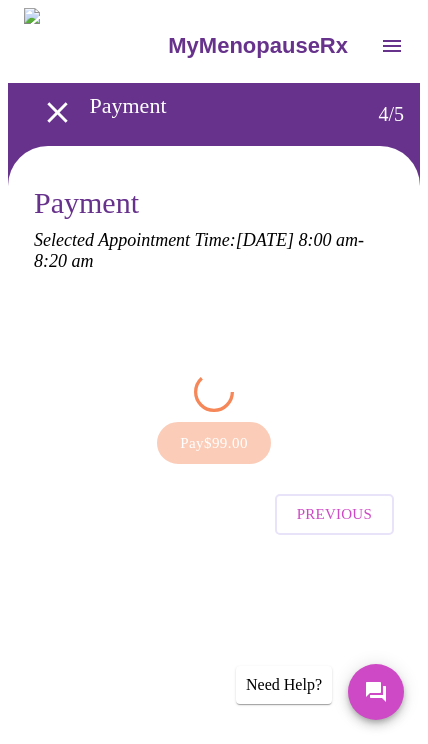 scroll, scrollTop: 0, scrollLeft: 0, axis: both 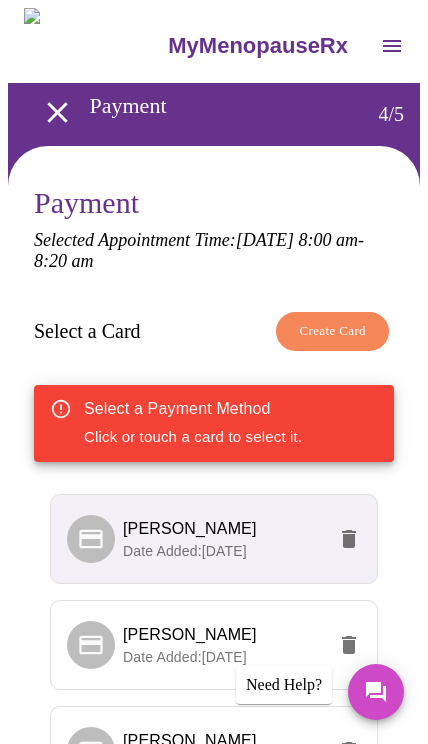 click on "Select a Payment Method Click or touch a card to select it." at bounding box center (193, 423) 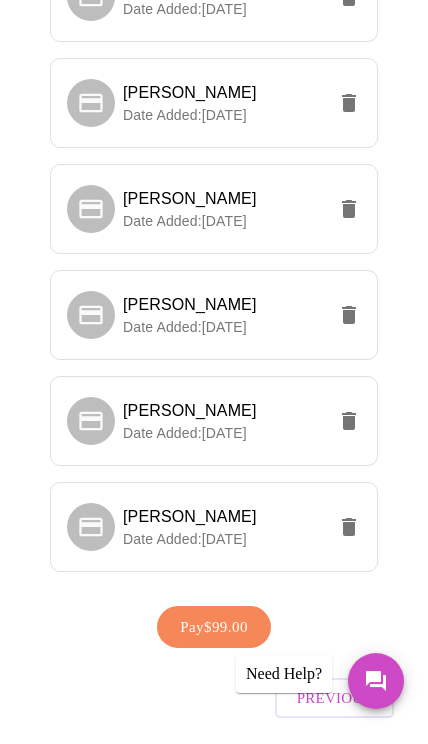 scroll, scrollTop: 955, scrollLeft: 0, axis: vertical 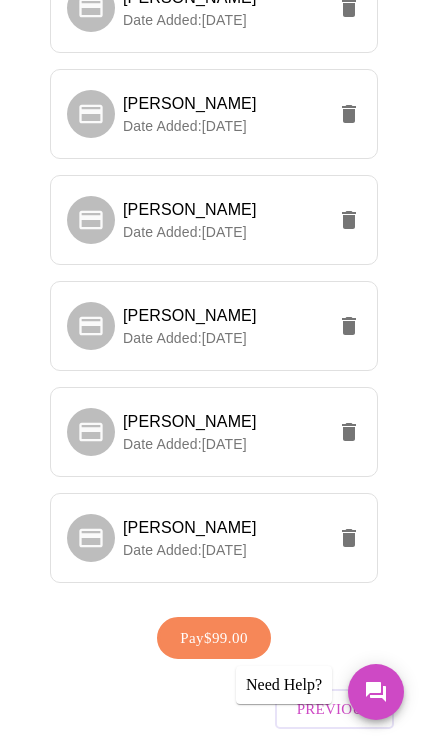 click on "Date Added:  [DATE]" at bounding box center [224, 550] 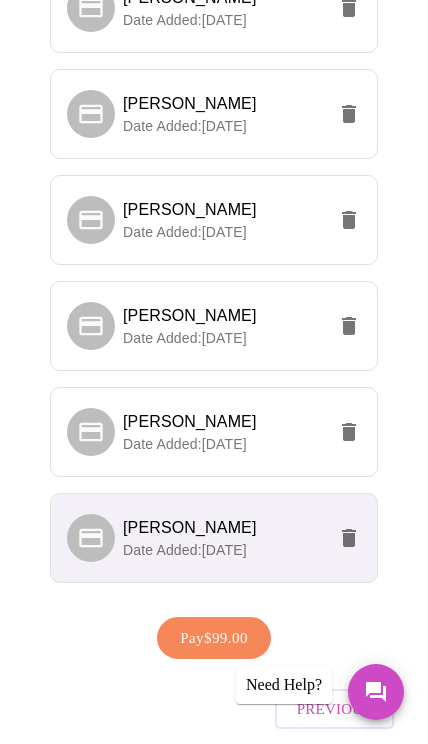 click on "Date Added:  [DATE]" at bounding box center (224, 550) 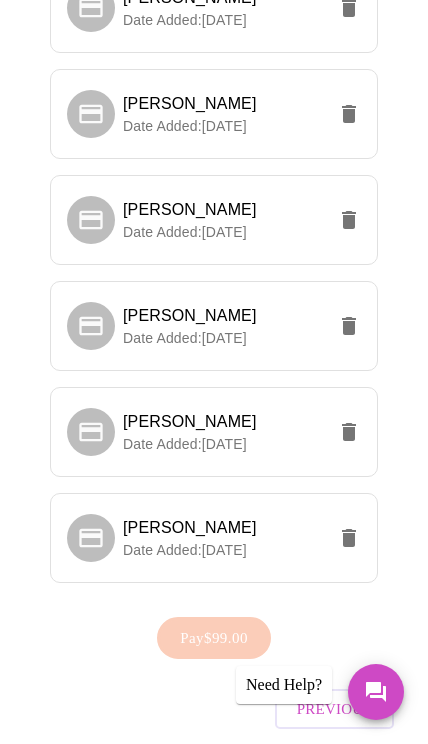 click on "Pay  $99.00" at bounding box center (214, 638) 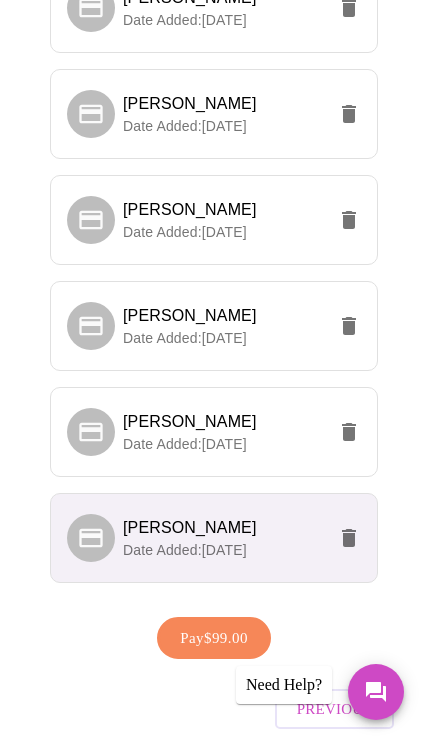 click on "[PERSON_NAME]" at bounding box center (224, 528) 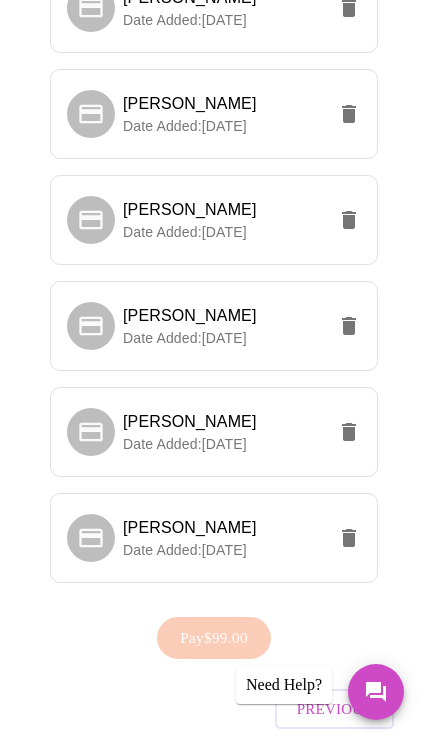 click on "Pay  $99.00" at bounding box center (214, 638) 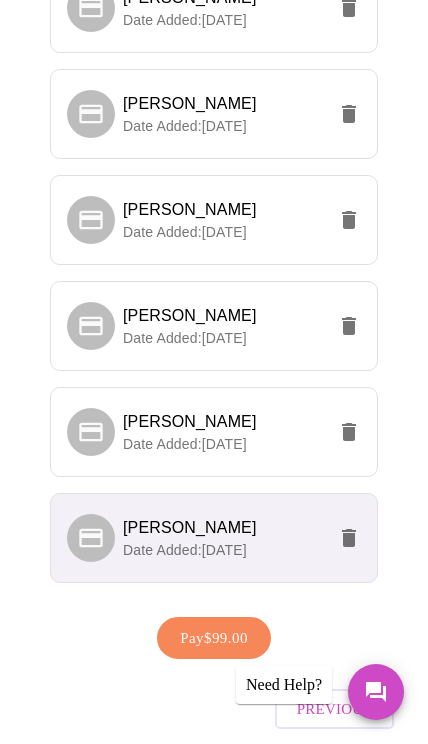 click on "Pay  $99.00" at bounding box center [214, 638] 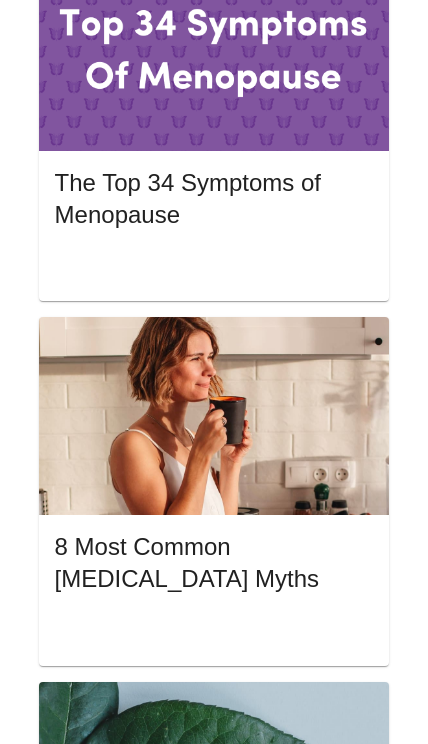 scroll, scrollTop: 0, scrollLeft: 0, axis: both 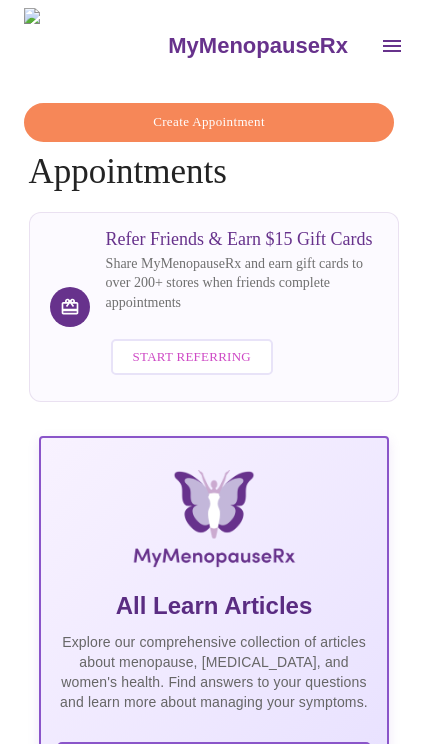 click 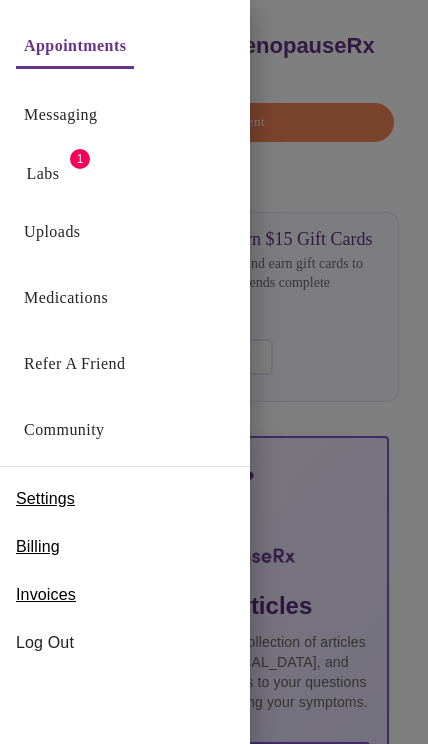 click on "Labs" at bounding box center (43, 174) 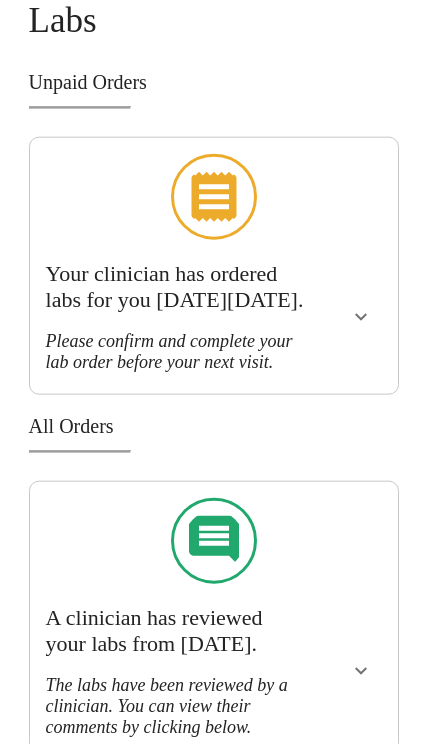 click at bounding box center [361, 317] 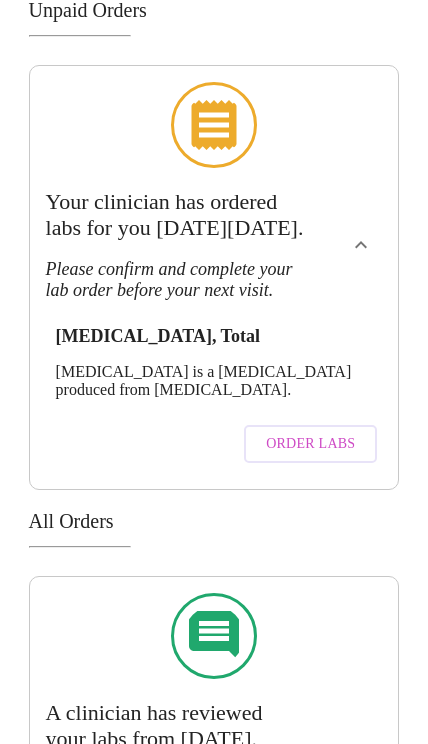 scroll, scrollTop: 0, scrollLeft: 0, axis: both 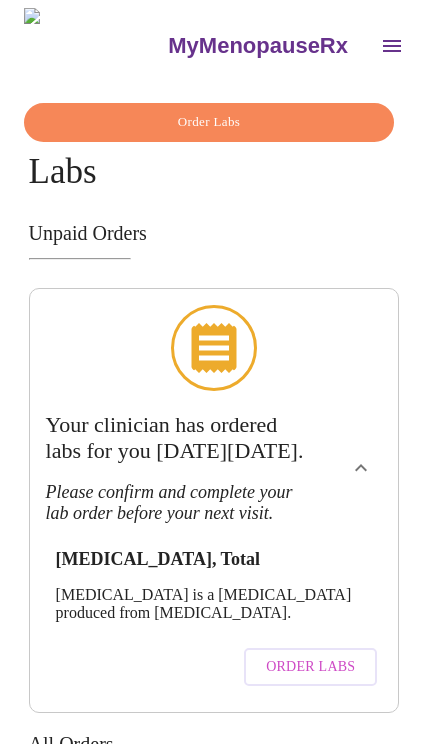 click at bounding box center [392, 46] 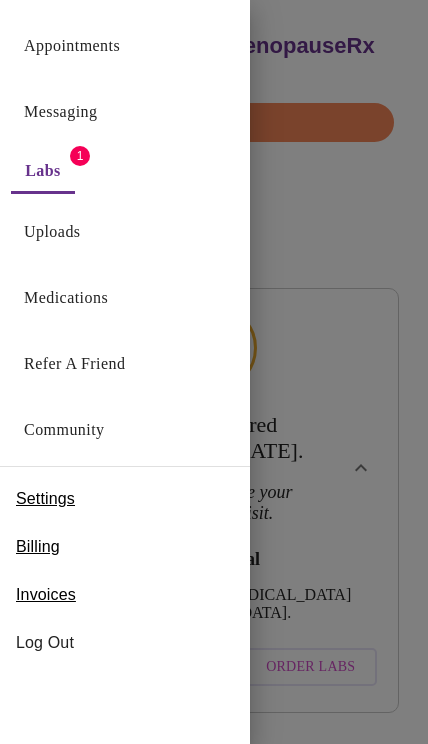 click on "Appointments" at bounding box center (72, 46) 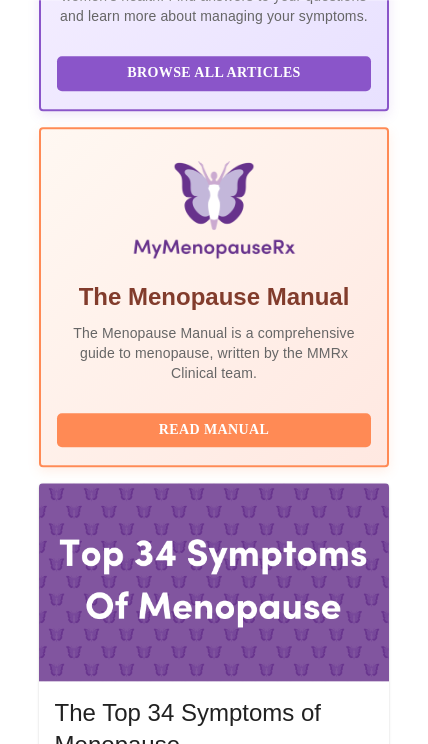 scroll, scrollTop: 686, scrollLeft: 0, axis: vertical 